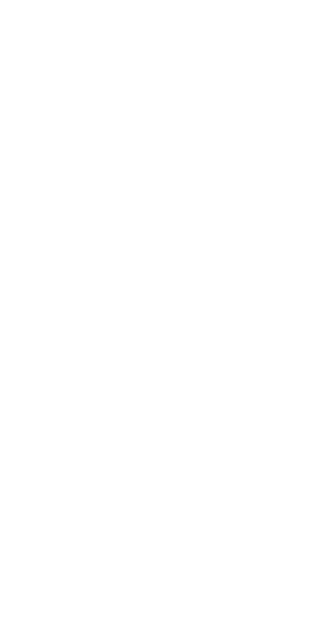 scroll, scrollTop: 0, scrollLeft: 0, axis: both 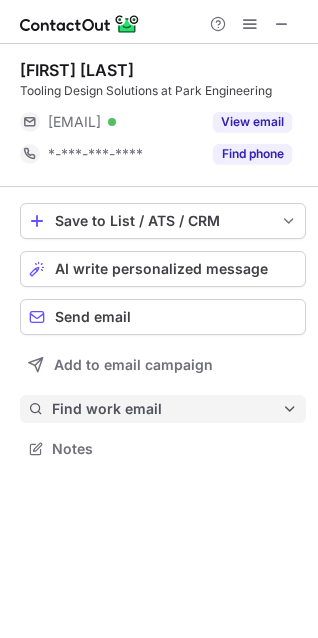 click on "Find work email" at bounding box center [163, 409] 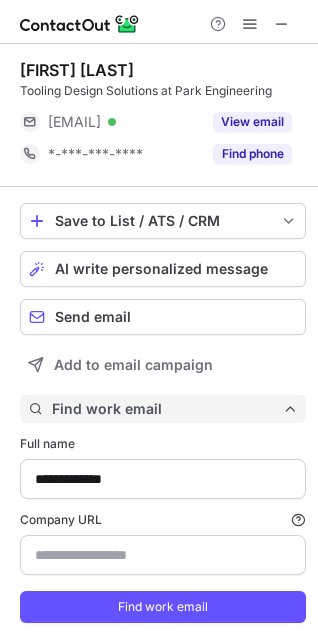 scroll, scrollTop: 10, scrollLeft: 10, axis: both 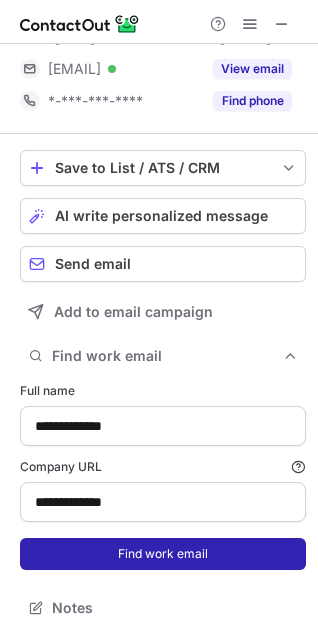 click on "Find work email" at bounding box center [163, 554] 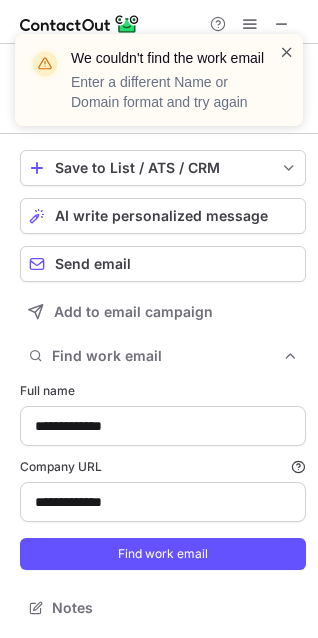 click at bounding box center [287, 52] 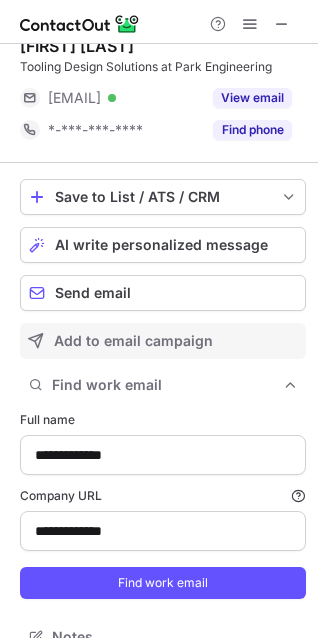 scroll, scrollTop: 0, scrollLeft: 0, axis: both 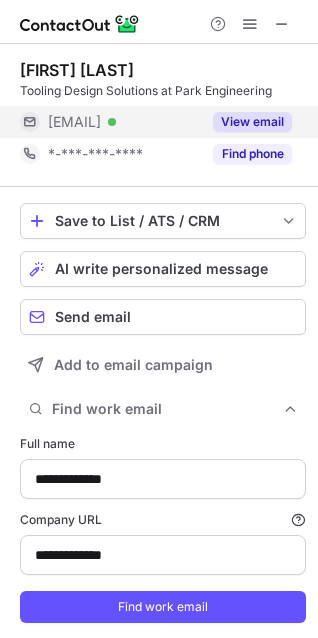click on "View email" at bounding box center [252, 122] 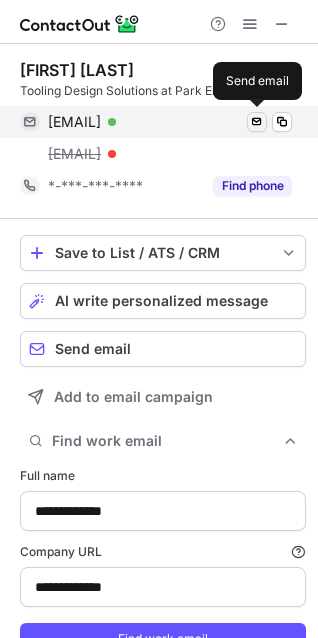 scroll, scrollTop: 10, scrollLeft: 10, axis: both 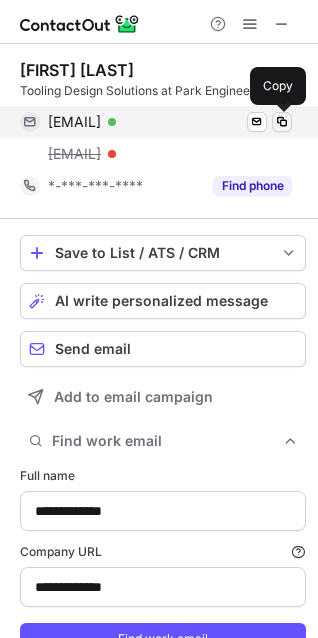click at bounding box center (282, 122) 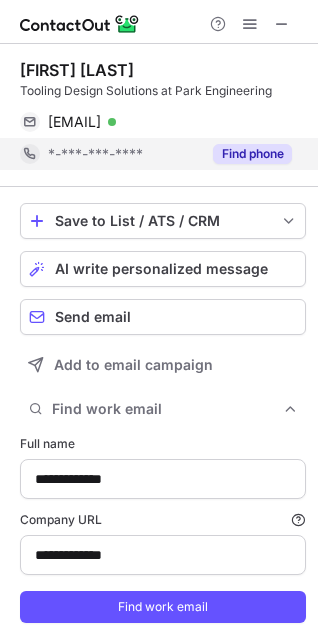 scroll, scrollTop: 647, scrollLeft: 304, axis: both 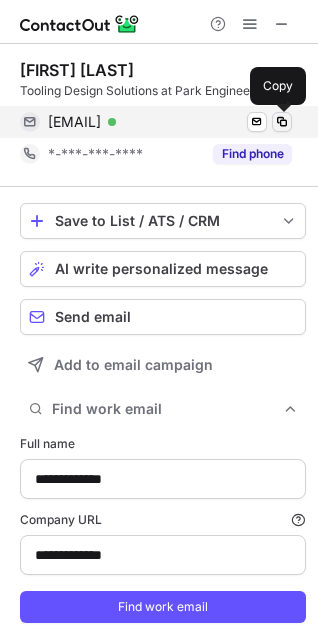 click at bounding box center (282, 122) 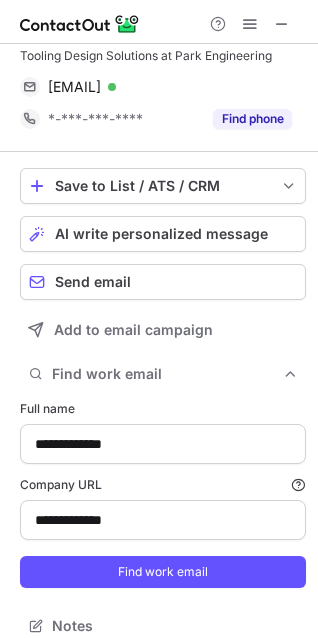 scroll, scrollTop: 53, scrollLeft: 0, axis: vertical 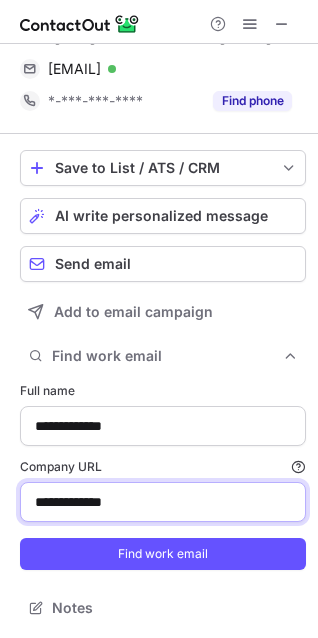 click on "**********" at bounding box center (163, 502) 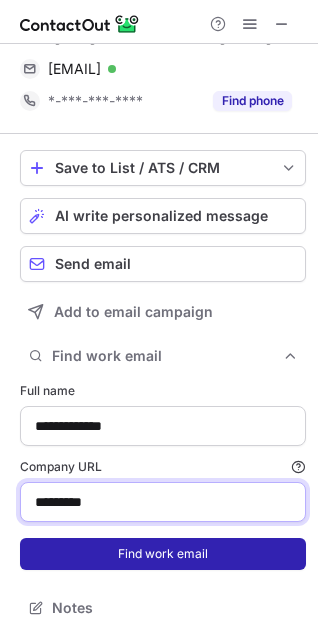 type on "*********" 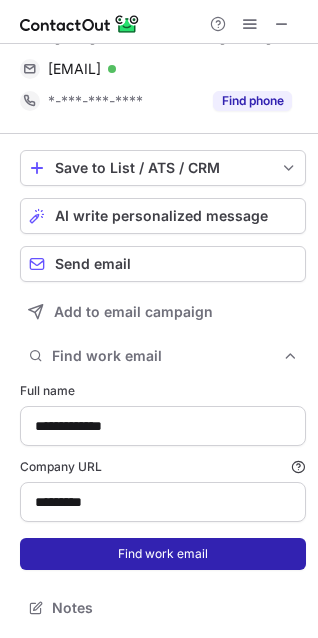 click on "Find work email" at bounding box center [163, 554] 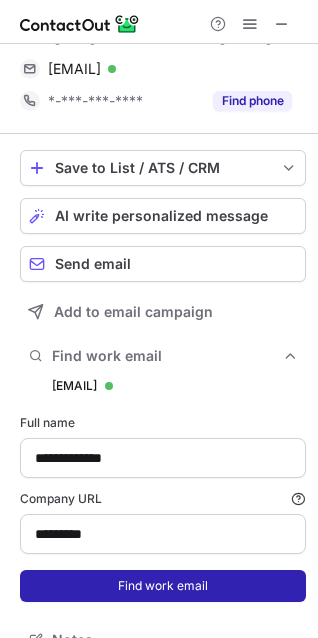scroll, scrollTop: 10, scrollLeft: 10, axis: both 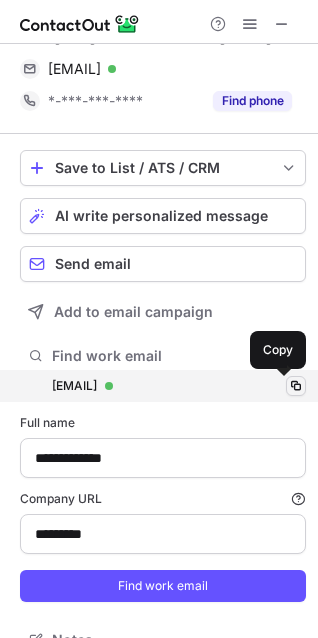 click at bounding box center (296, 386) 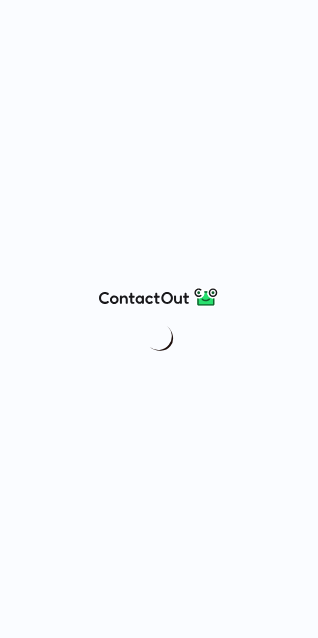 scroll, scrollTop: 0, scrollLeft: 0, axis: both 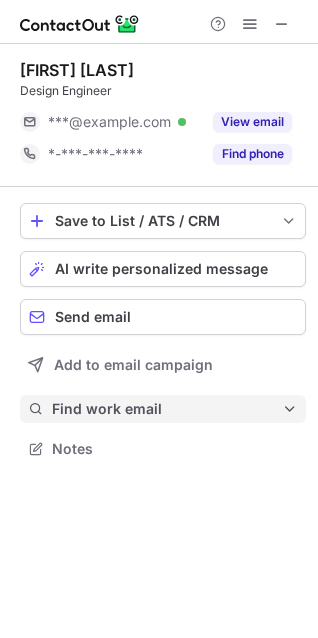 click on "Find work email" at bounding box center [167, 409] 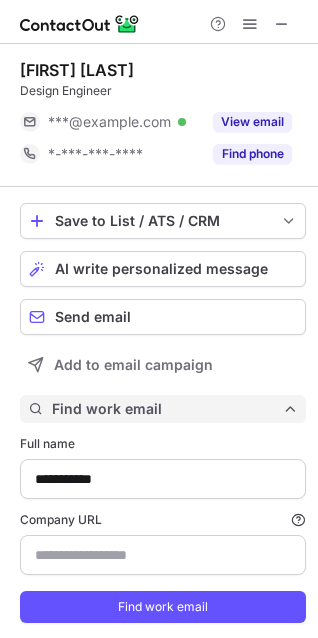 scroll, scrollTop: 53, scrollLeft: 0, axis: vertical 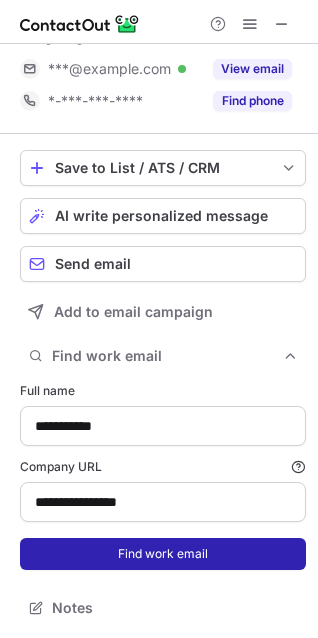 click on "Find work email" at bounding box center (163, 554) 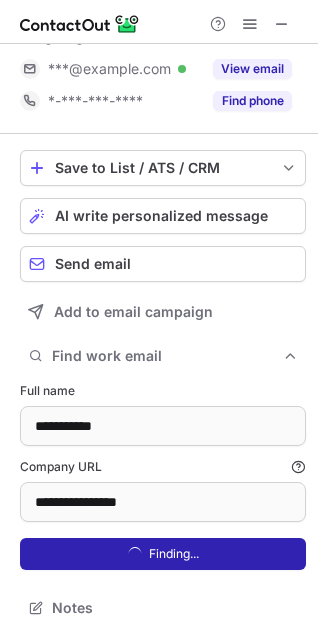 scroll, scrollTop: 10, scrollLeft: 10, axis: both 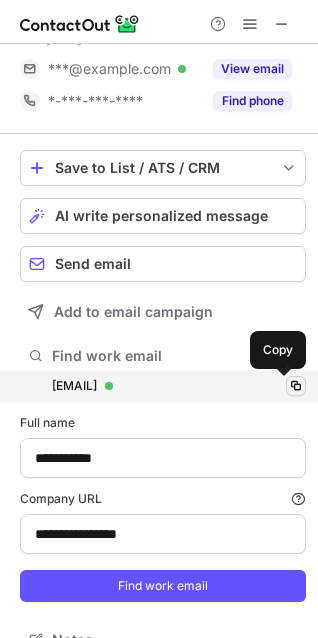 click at bounding box center (296, 386) 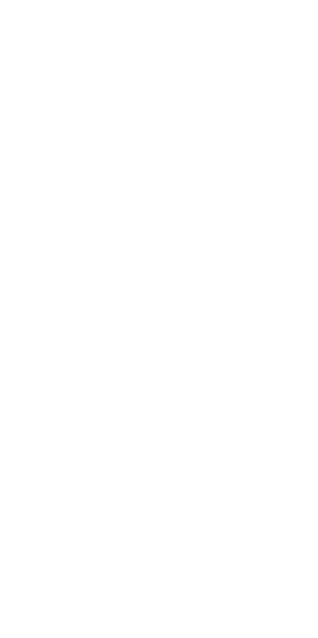 scroll, scrollTop: 0, scrollLeft: 0, axis: both 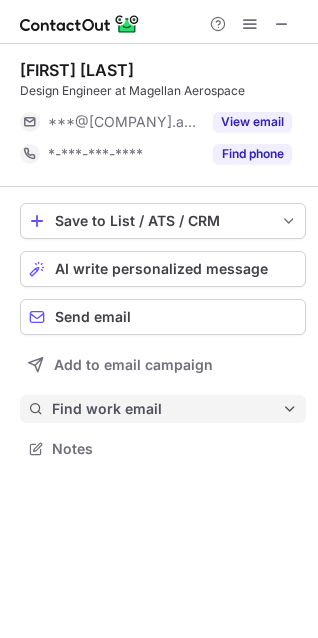 click on "Find work email" at bounding box center (167, 409) 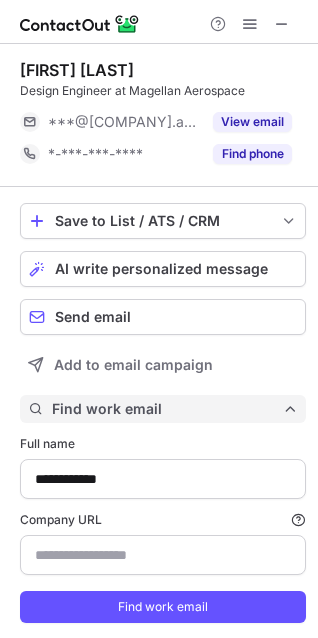 scroll, scrollTop: 10, scrollLeft: 10, axis: both 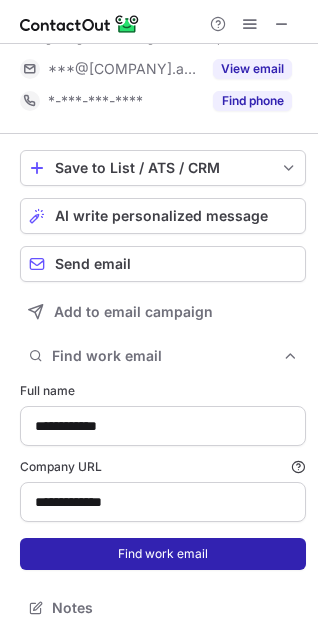 click on "Find work email" at bounding box center [163, 554] 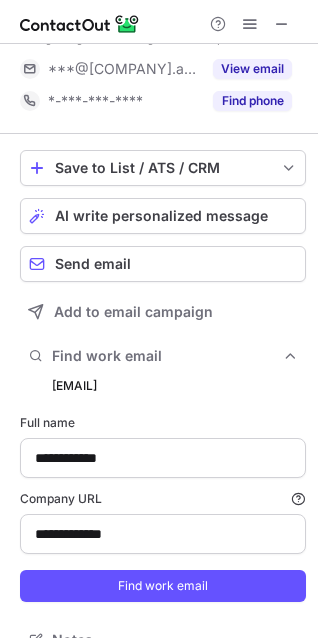 scroll, scrollTop: 10, scrollLeft: 10, axis: both 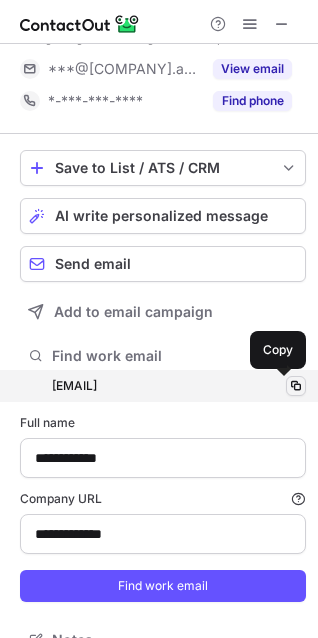 click at bounding box center (296, 386) 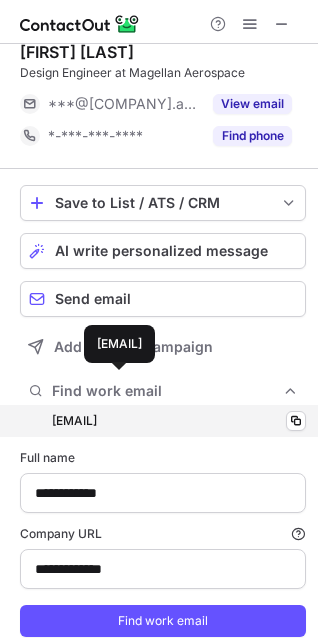 scroll, scrollTop: 0, scrollLeft: 0, axis: both 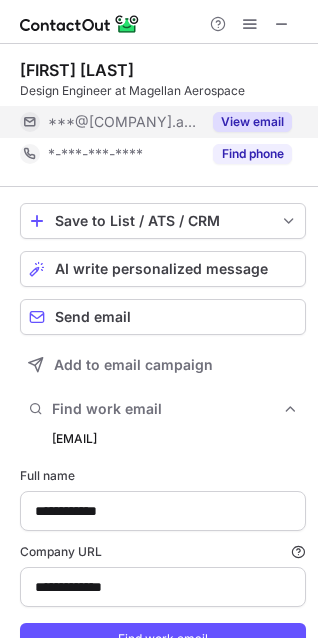 click on "View email" at bounding box center (252, 122) 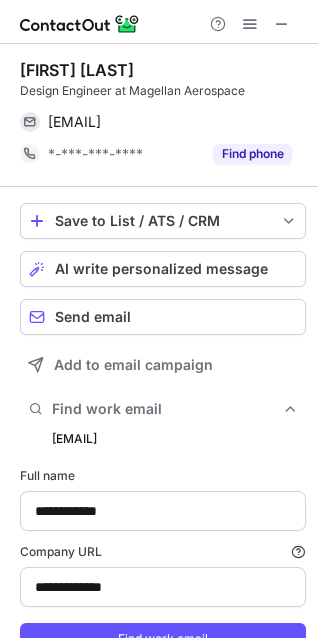 scroll, scrollTop: 85, scrollLeft: 0, axis: vertical 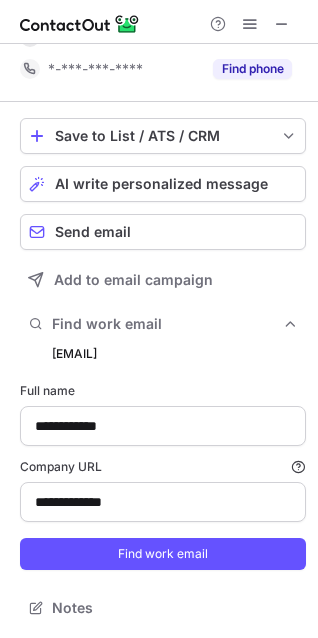 click on "**********" at bounding box center [163, 502] 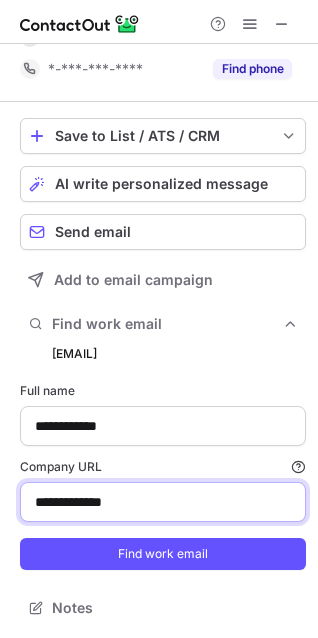 click on "**********" at bounding box center [163, 502] 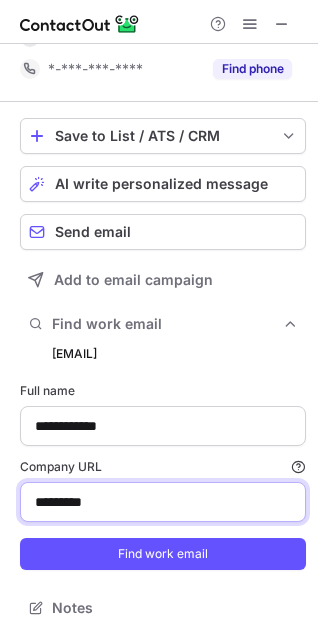 type on "*********" 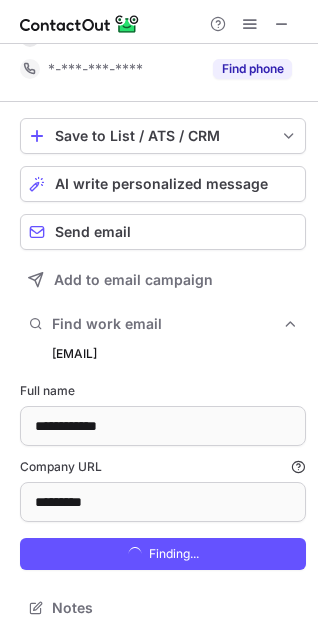 scroll, scrollTop: 10, scrollLeft: 10, axis: both 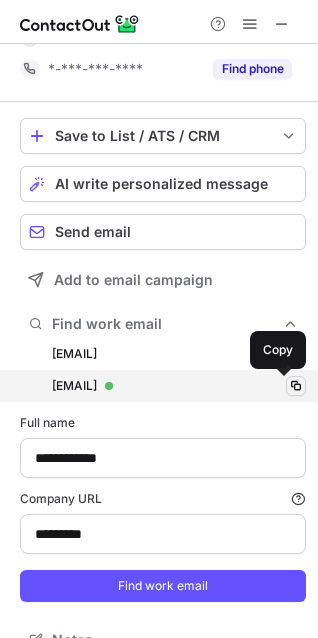 click at bounding box center (296, 386) 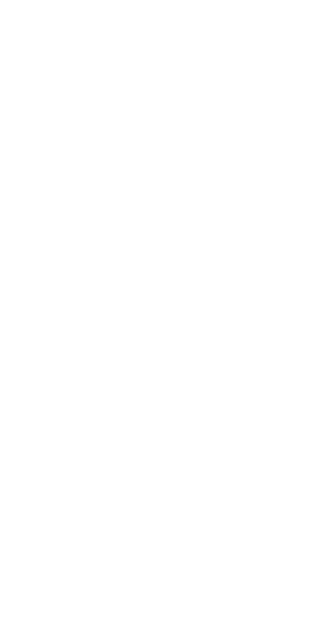 scroll, scrollTop: 0, scrollLeft: 0, axis: both 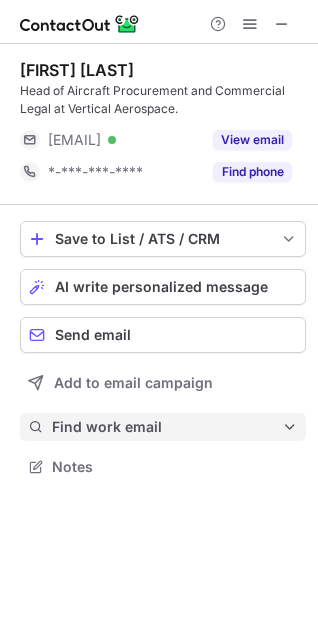 click on "Find work email" at bounding box center (167, 427) 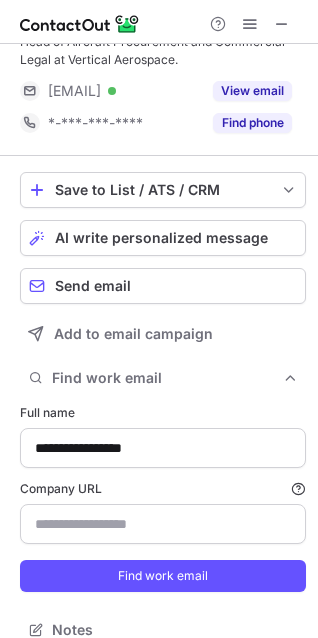 scroll, scrollTop: 71, scrollLeft: 0, axis: vertical 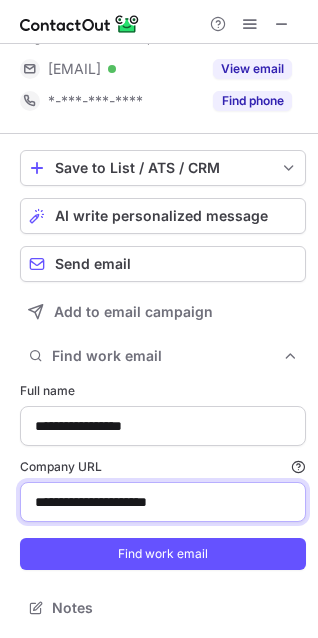 click on "**********" at bounding box center (163, 502) 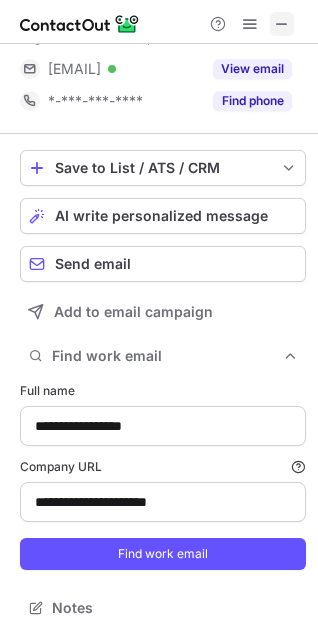 click at bounding box center [282, 24] 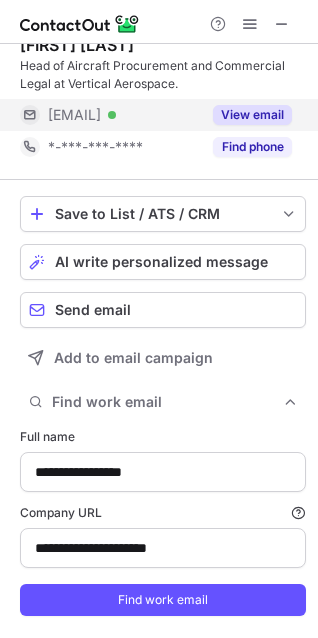 scroll, scrollTop: 0, scrollLeft: 0, axis: both 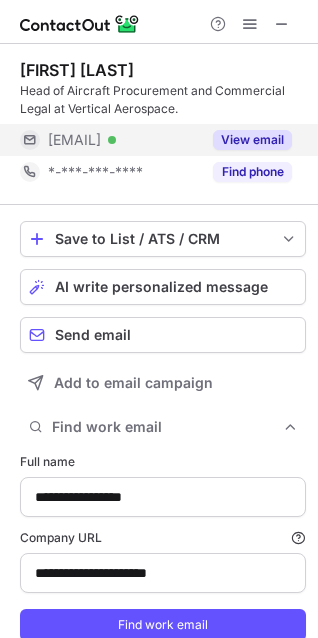 click on "View email" at bounding box center [252, 140] 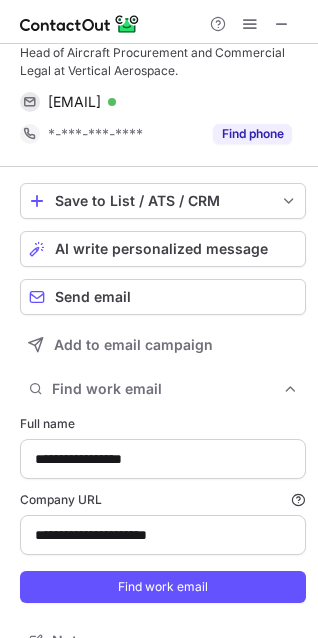 scroll, scrollTop: 71, scrollLeft: 0, axis: vertical 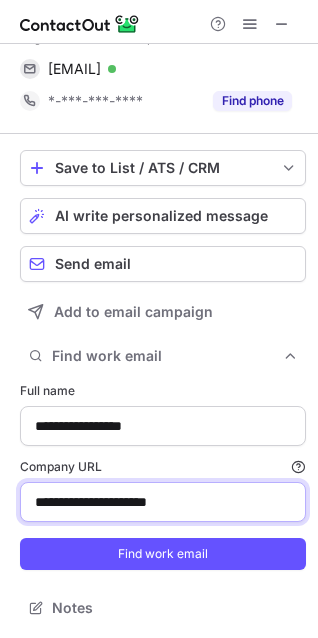 click on "**********" at bounding box center (163, 502) 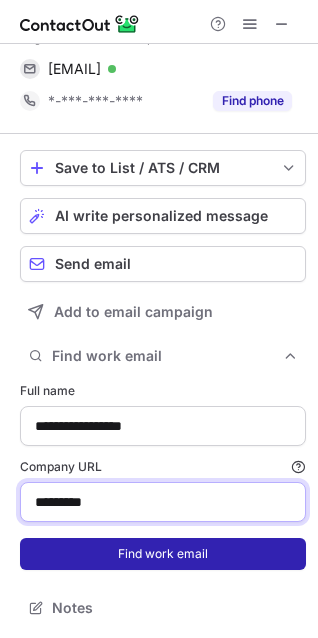 type on "*********" 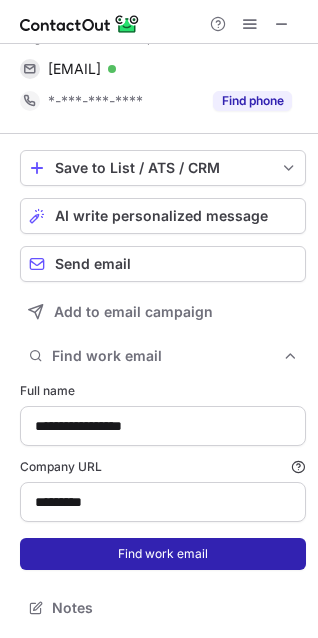 click on "Find work email" at bounding box center (163, 554) 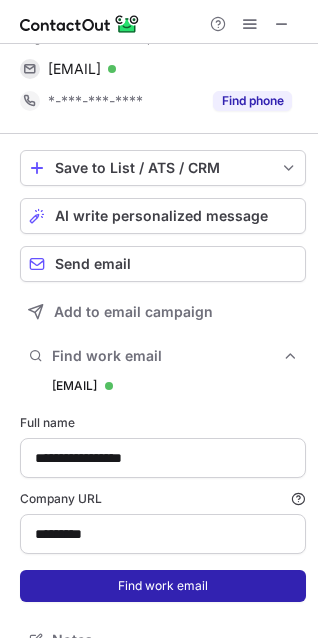 scroll, scrollTop: 10, scrollLeft: 10, axis: both 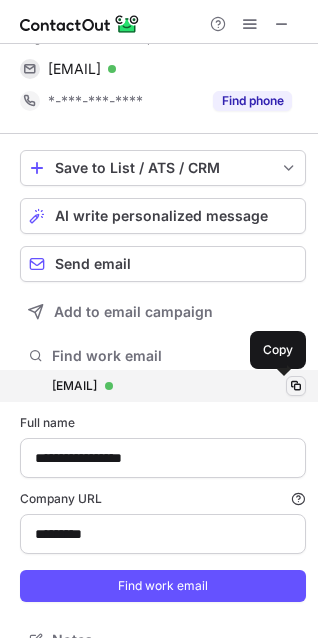 click at bounding box center [296, 386] 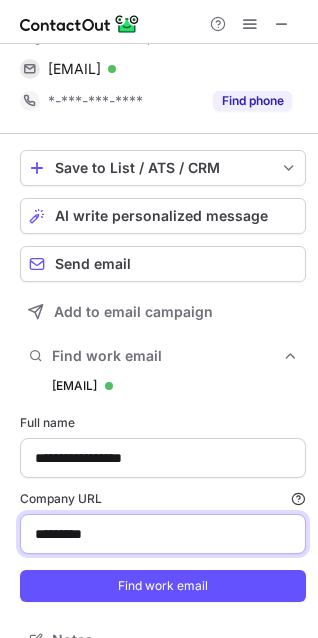 click on "*********" at bounding box center [163, 534] 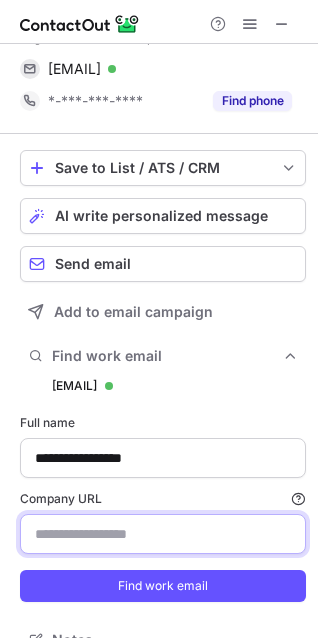 type 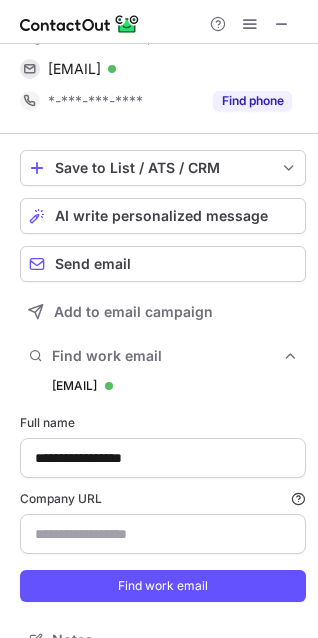 click on "Company URL Finding work email will consume 1 credit if a match is found." at bounding box center (163, 499) 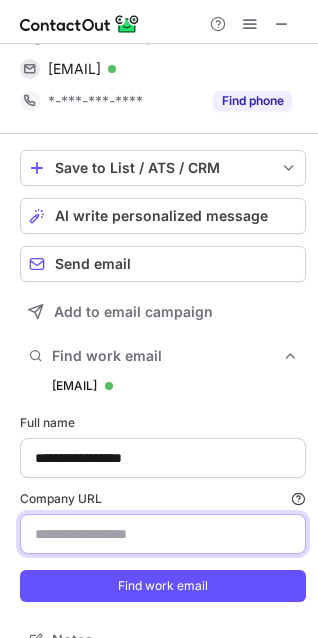 click on "Company URL Finding work email will consume 1 credit if a match is found." at bounding box center [163, 534] 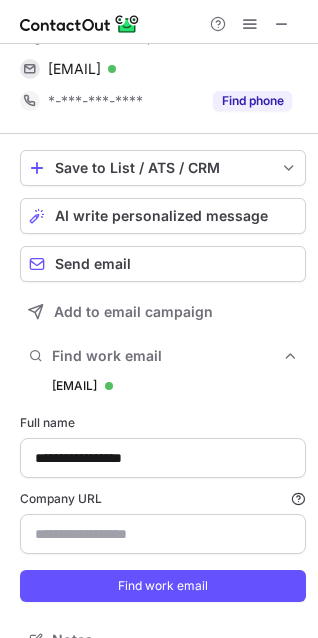 click on "**********" at bounding box center (163, 508) 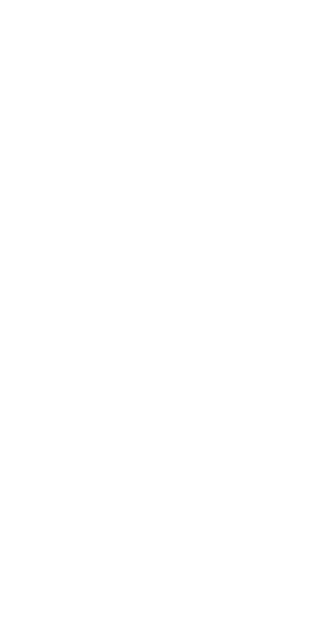 scroll, scrollTop: 0, scrollLeft: 0, axis: both 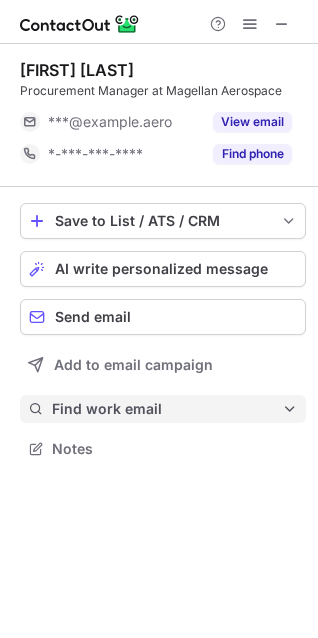 click on "Find work email" at bounding box center [167, 409] 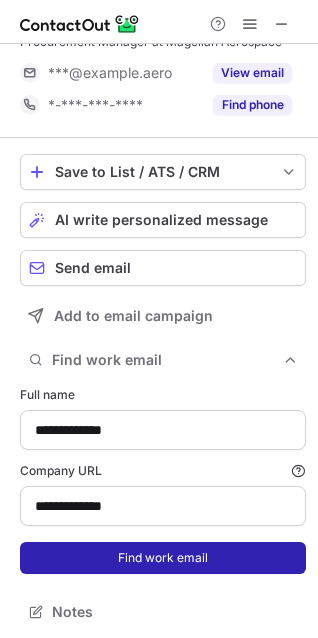 scroll, scrollTop: 53, scrollLeft: 0, axis: vertical 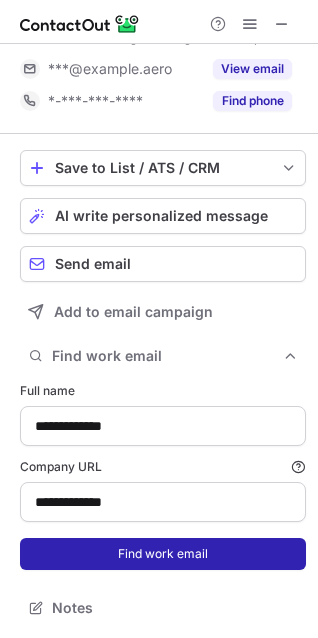 click on "Find work email" at bounding box center (163, 554) 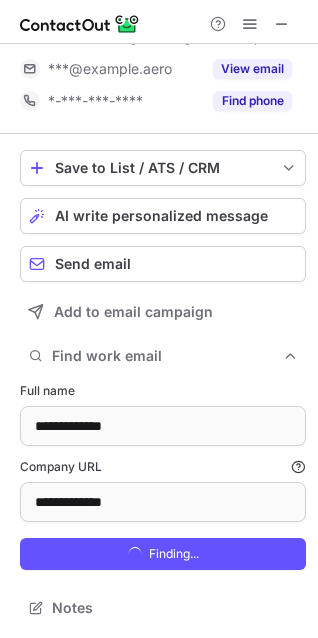 scroll, scrollTop: 0, scrollLeft: 0, axis: both 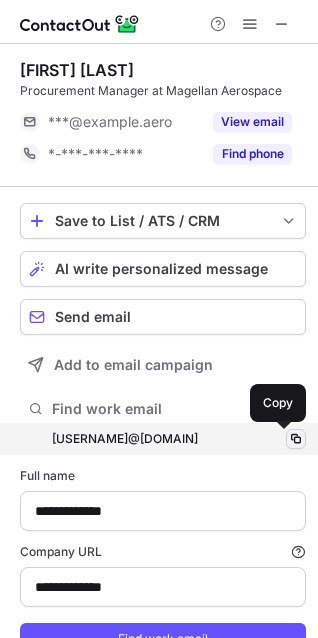 click at bounding box center (296, 439) 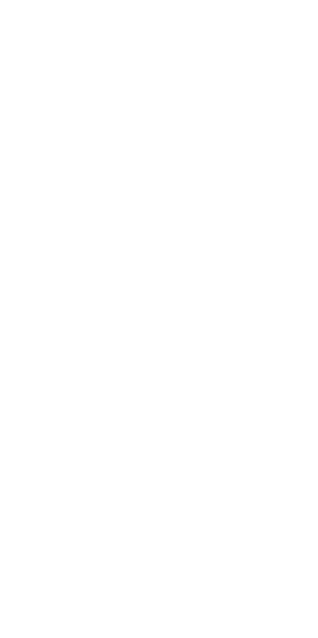 scroll, scrollTop: 0, scrollLeft: 0, axis: both 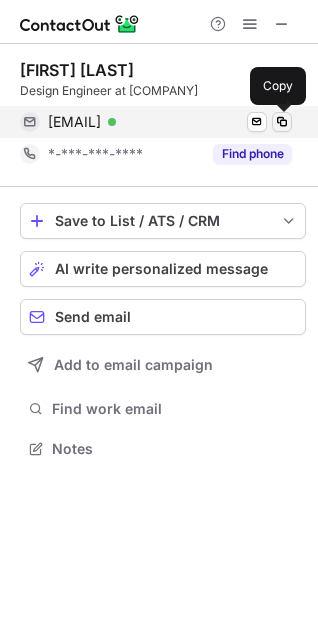 click at bounding box center (282, 122) 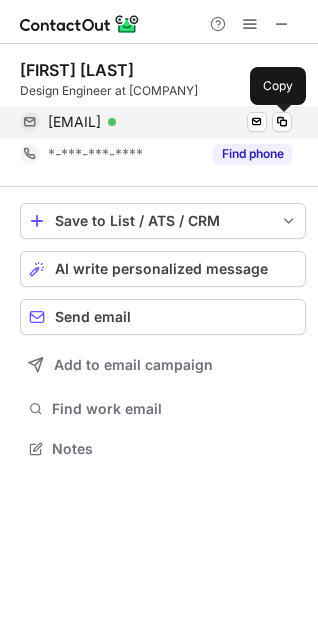 type 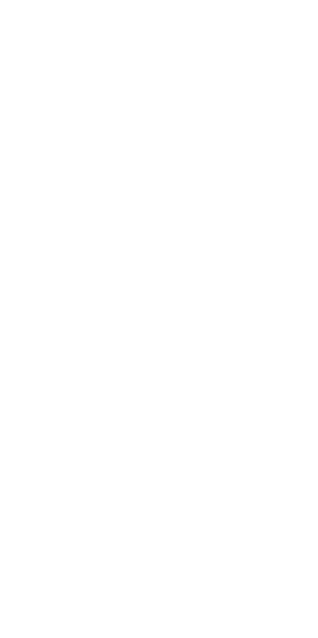 scroll, scrollTop: 0, scrollLeft: 0, axis: both 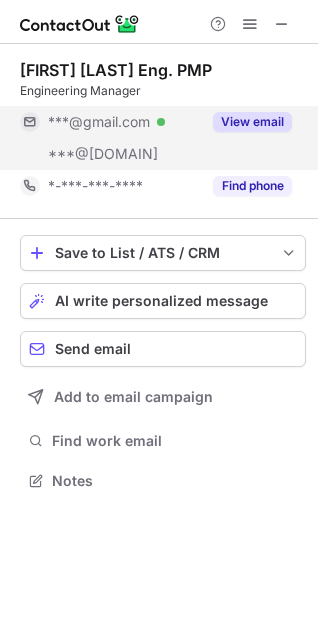 click on "View email" at bounding box center (252, 122) 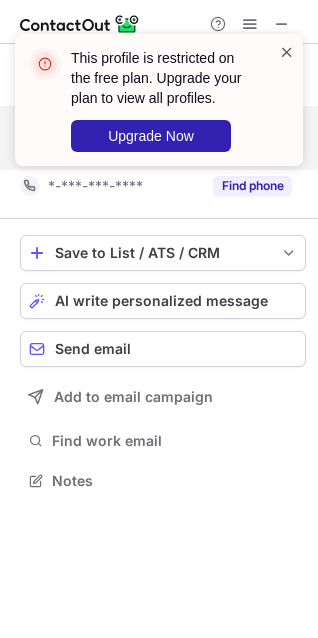 click at bounding box center (287, 52) 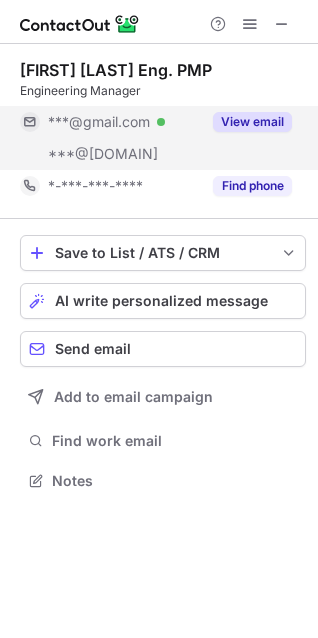 click on "View email" at bounding box center [252, 122] 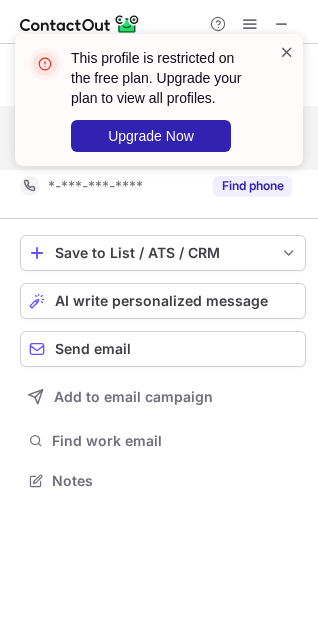 click at bounding box center (287, 52) 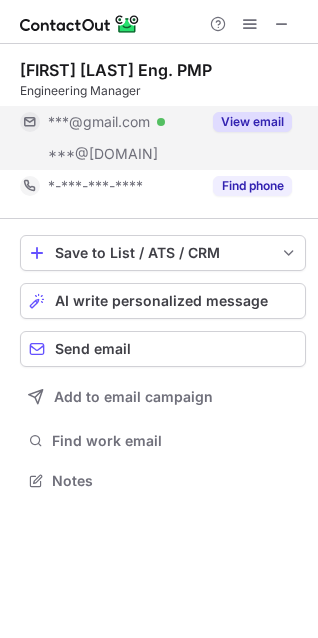 click on "This profile is restricted on the free plan. Upgrade your plan to view all profiles. Upgrade Now" at bounding box center [159, 108] 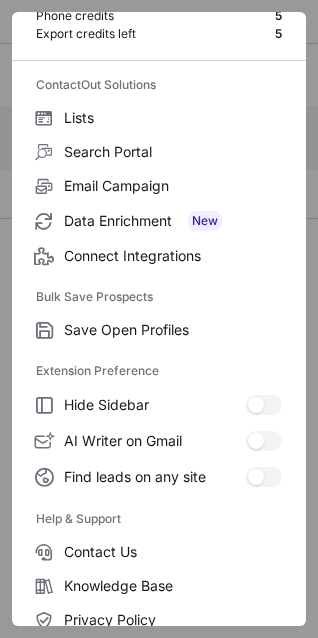 scroll, scrollTop: 195, scrollLeft: 0, axis: vertical 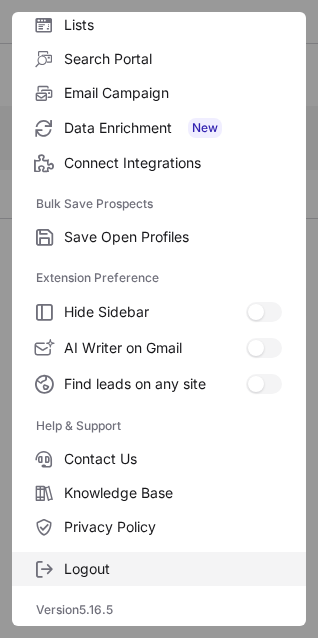 click on "Logout" at bounding box center (173, 237) 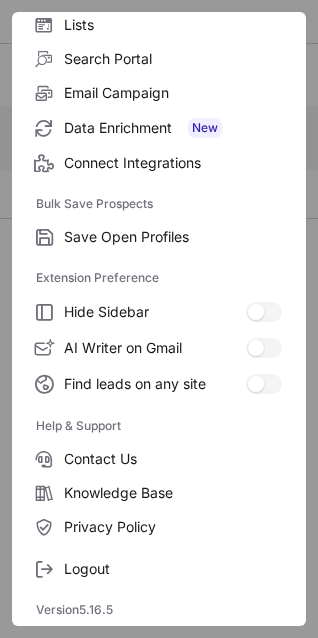 scroll, scrollTop: 389, scrollLeft: 318, axis: both 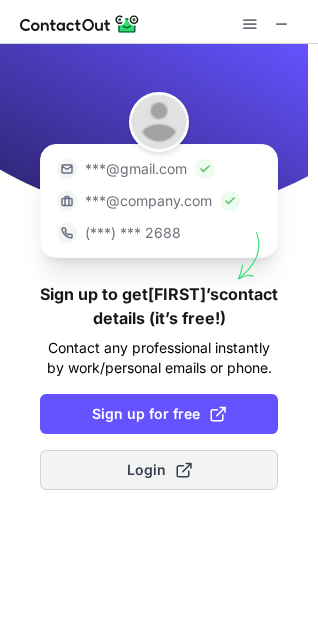 click at bounding box center (184, 470) 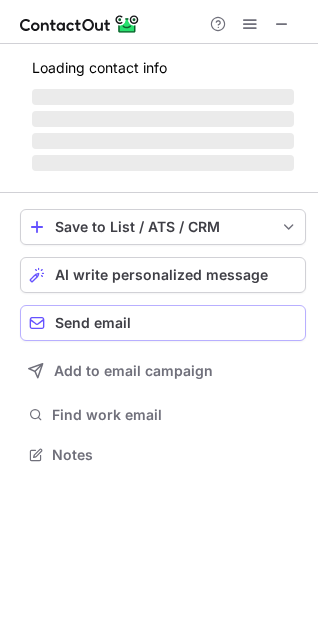 scroll, scrollTop: 10, scrollLeft: 10, axis: both 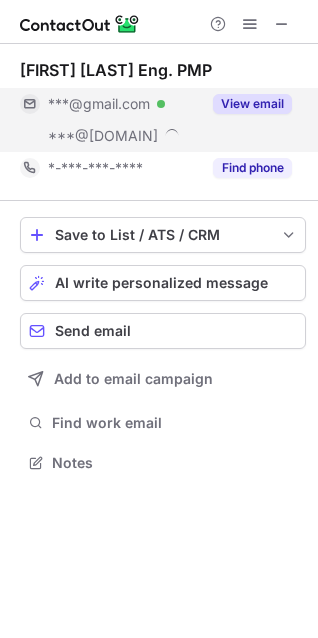 click on "View email" at bounding box center [252, 104] 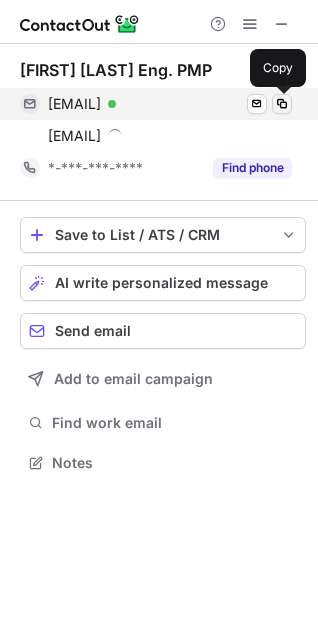 click at bounding box center (282, 104) 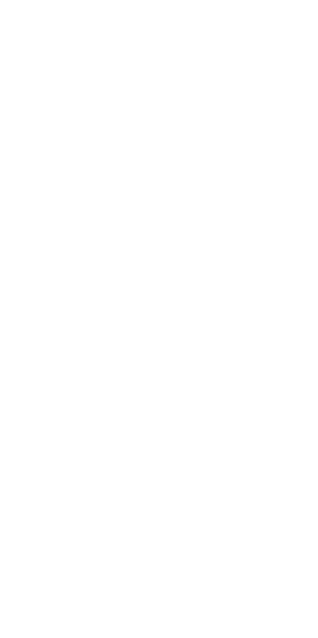 scroll, scrollTop: 0, scrollLeft: 0, axis: both 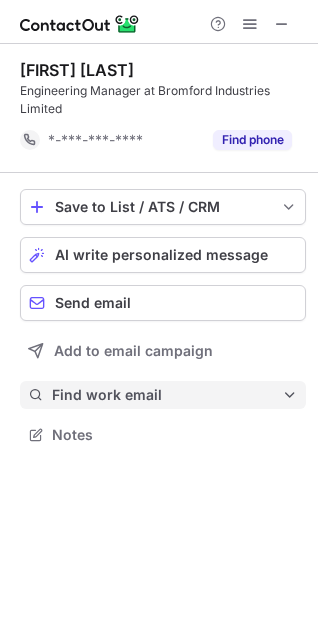 click on "Find work email" at bounding box center [167, 395] 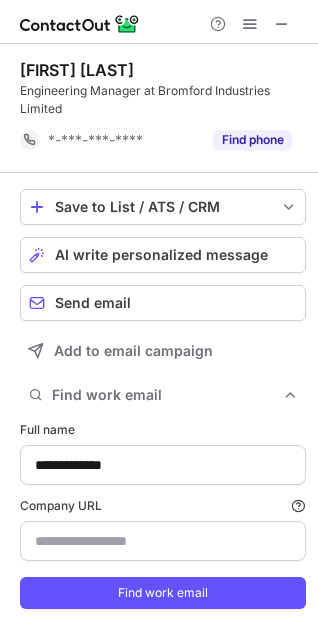 scroll, scrollTop: 39, scrollLeft: 0, axis: vertical 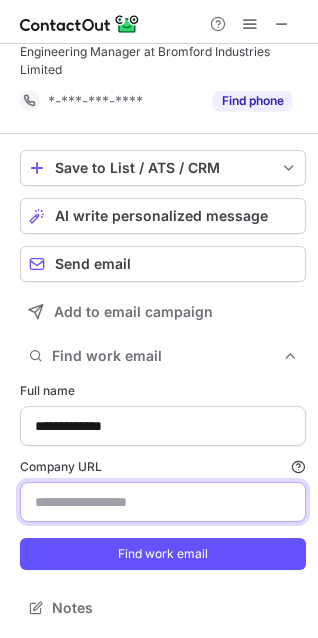 click on "Company URL Finding work email will consume 1 credit if a match is found." at bounding box center (163, 502) 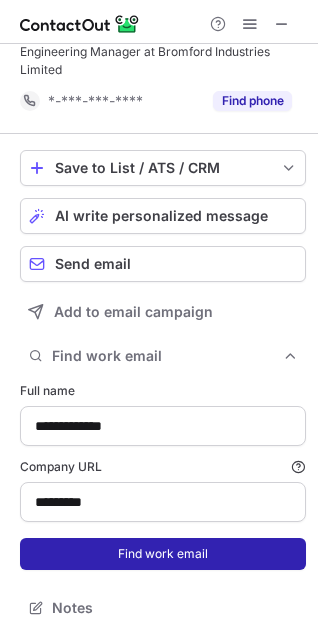 click on "Find work email" at bounding box center [163, 554] 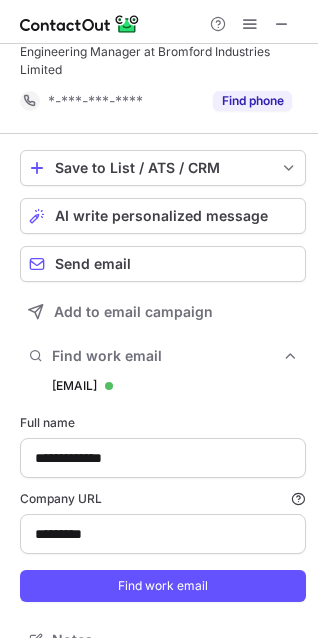 scroll, scrollTop: 10, scrollLeft: 10, axis: both 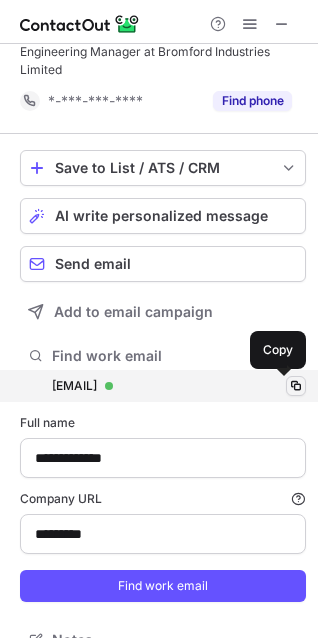 click at bounding box center [296, 386] 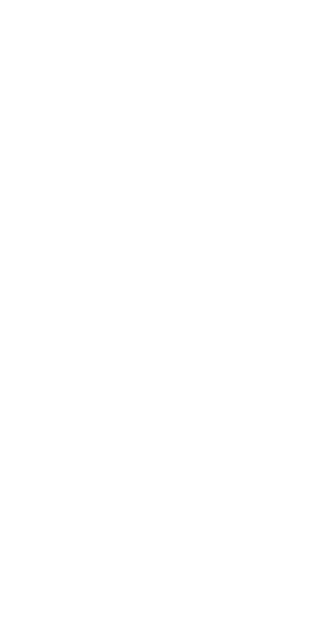 scroll, scrollTop: 0, scrollLeft: 0, axis: both 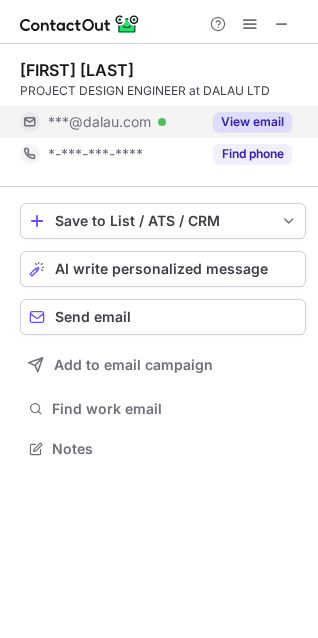 click on "View email" at bounding box center [252, 122] 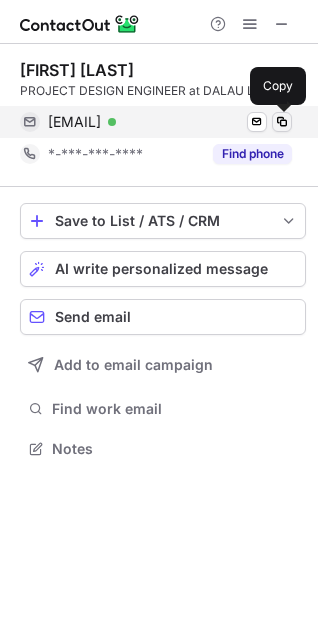 click at bounding box center (282, 122) 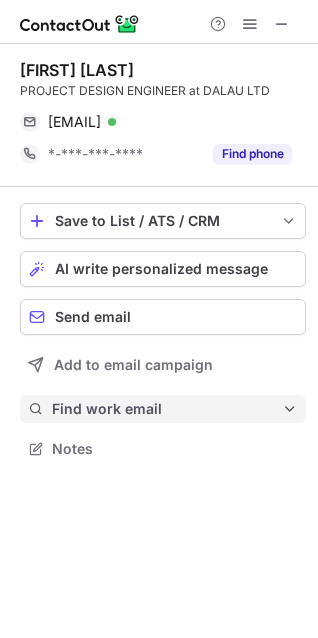 click on "Find work email" at bounding box center (167, 409) 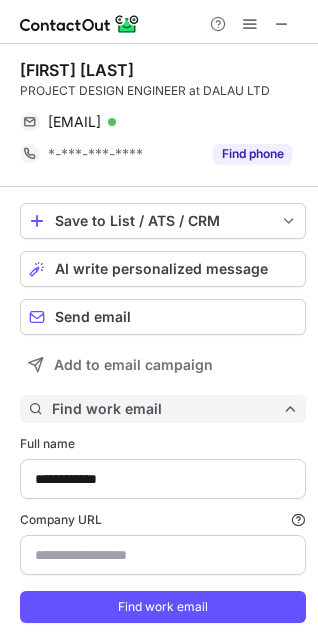 scroll, scrollTop: 53, scrollLeft: 0, axis: vertical 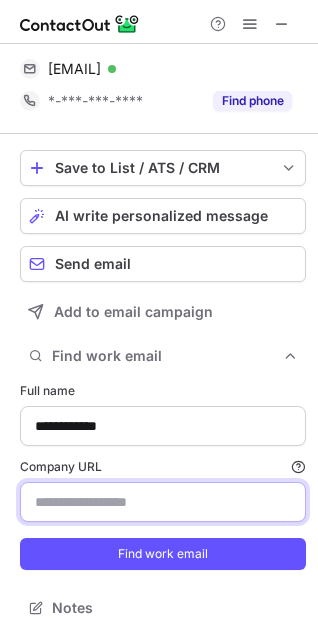 click on "Company URL Finding work email will consume 1 credit if a match is found." at bounding box center [163, 502] 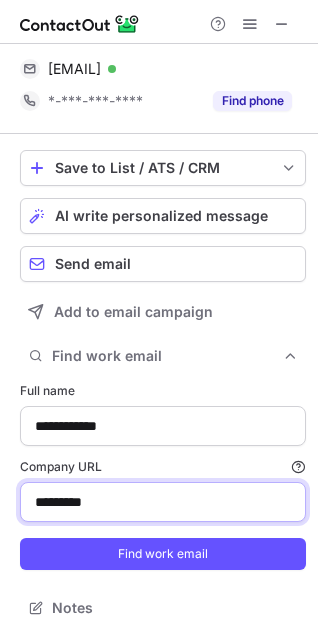 type on "*********" 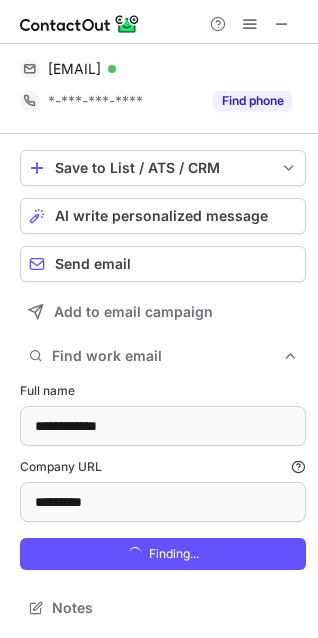 scroll, scrollTop: 10, scrollLeft: 10, axis: both 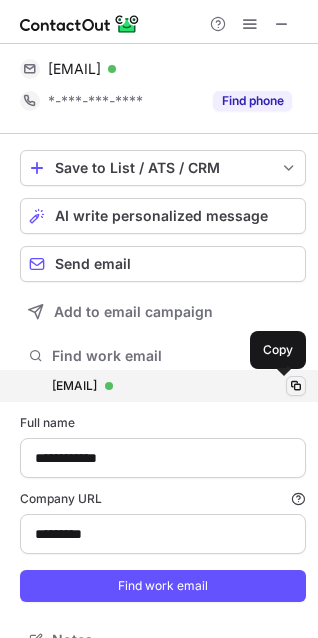 click at bounding box center (296, 386) 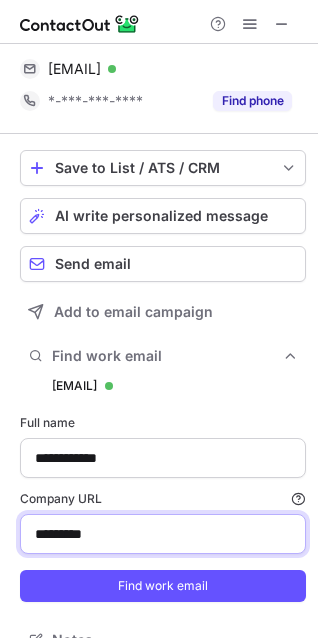 click on "*********" at bounding box center (163, 534) 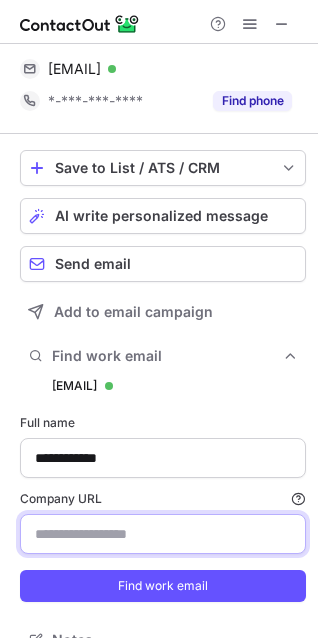 type 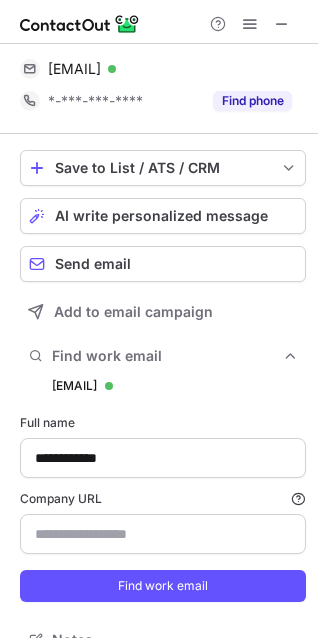 drag, startPoint x: 279, startPoint y: 25, endPoint x: 266, endPoint y: 21, distance: 13.601471 